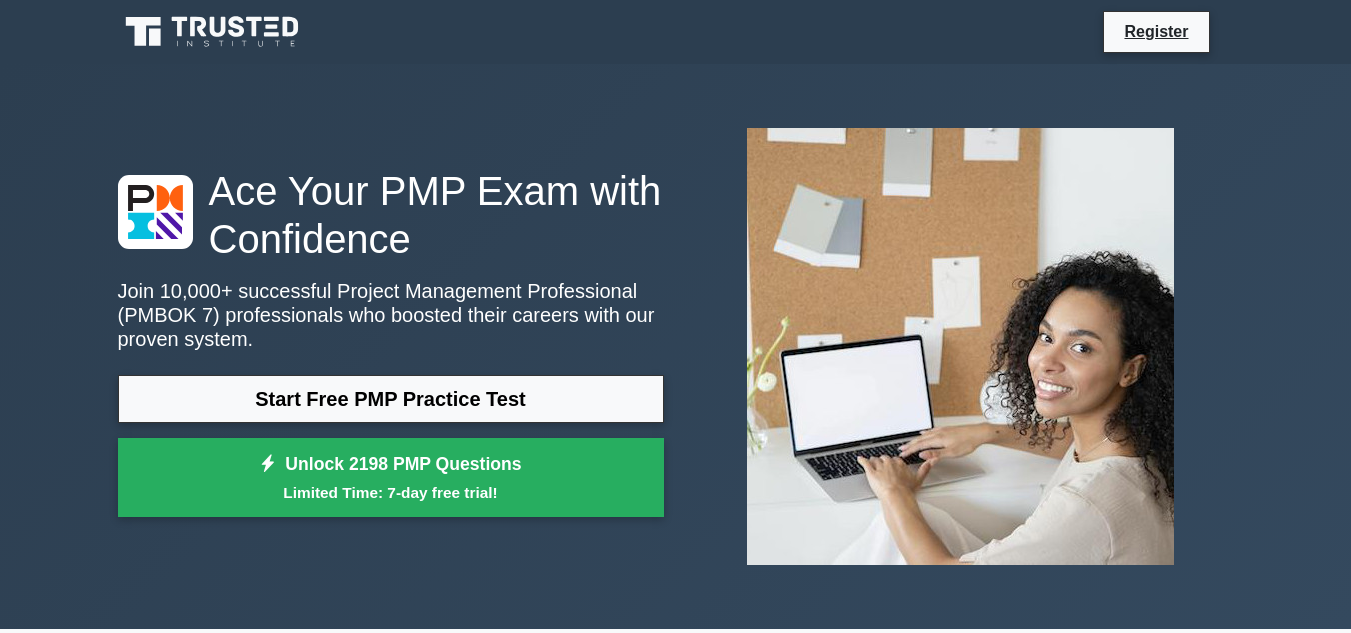 scroll, scrollTop: 0, scrollLeft: 0, axis: both 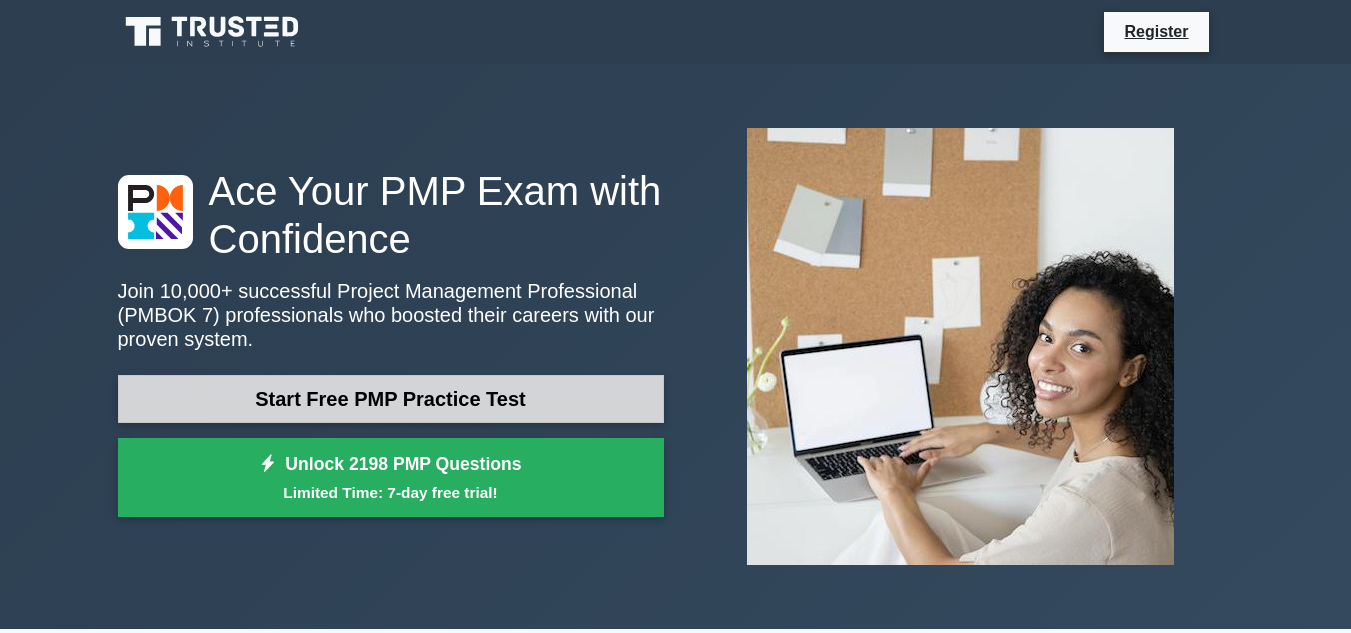 click on "Start Free PMP Practice Test" at bounding box center [391, 399] 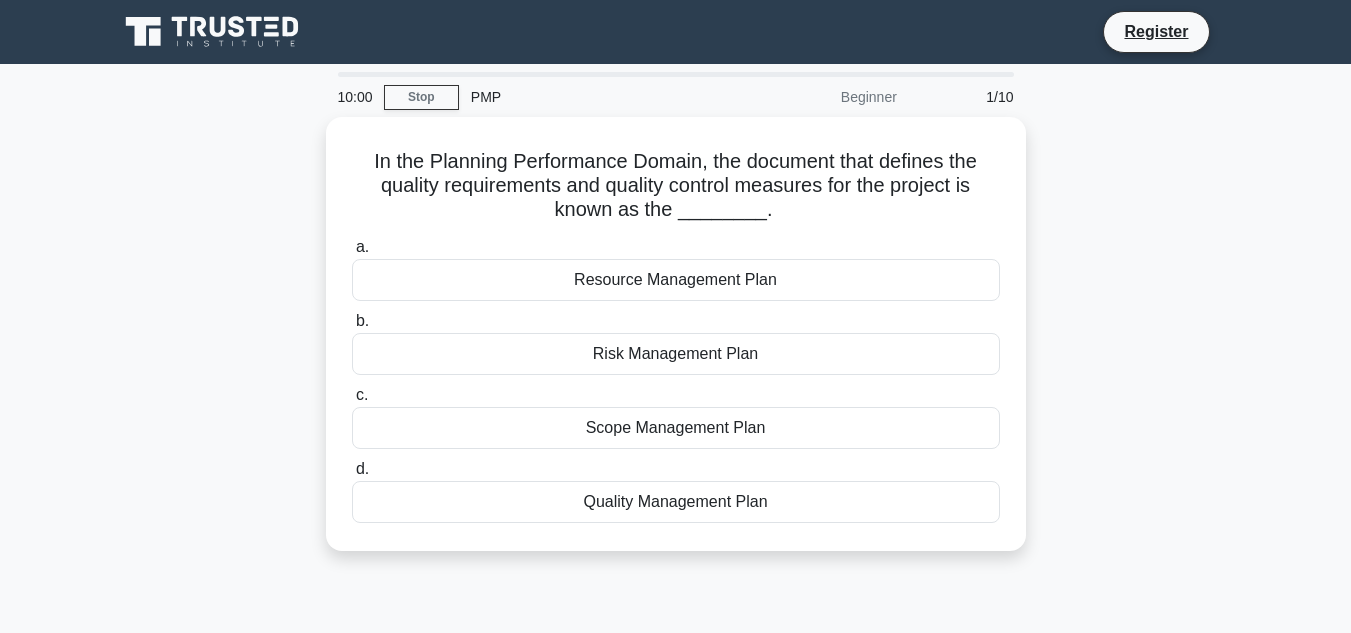 scroll, scrollTop: 0, scrollLeft: 0, axis: both 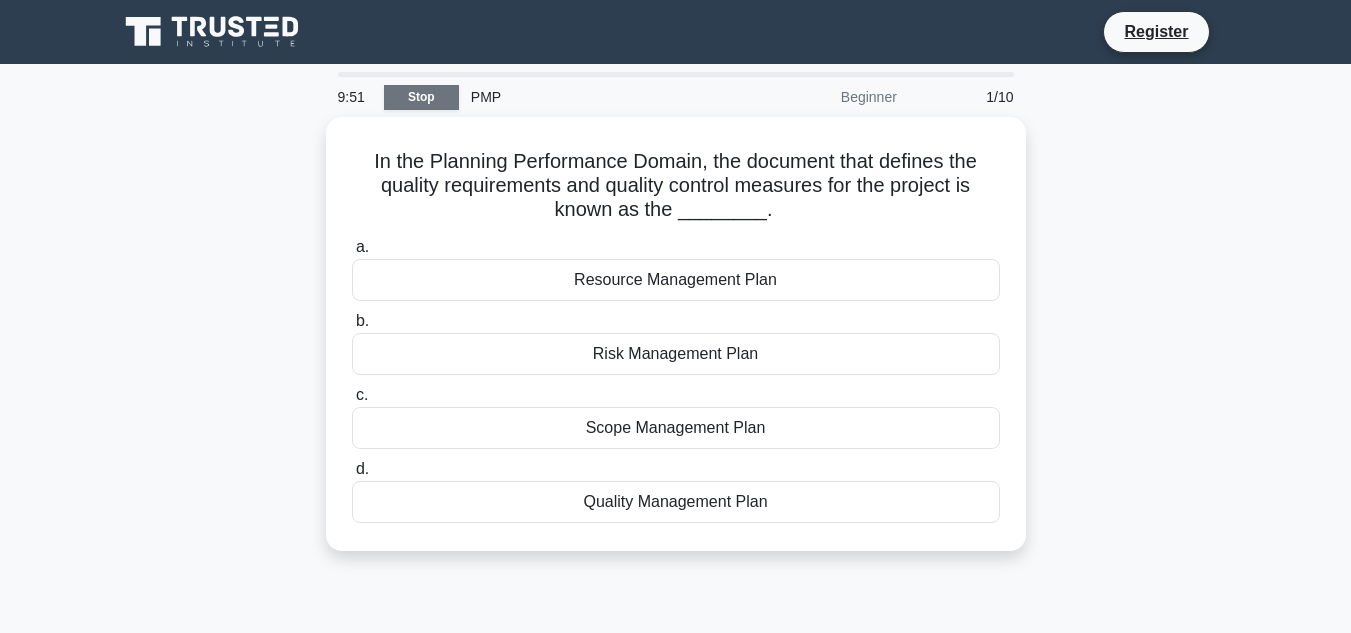 click on "Stop" at bounding box center [421, 97] 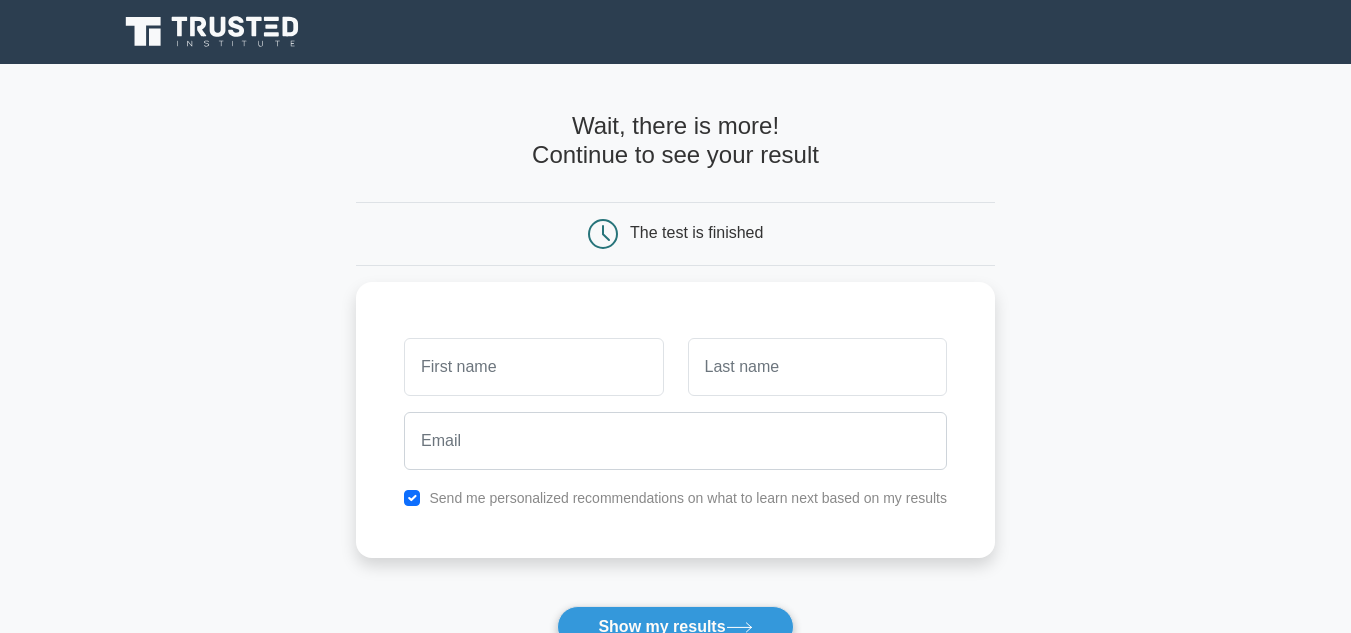 scroll, scrollTop: 0, scrollLeft: 0, axis: both 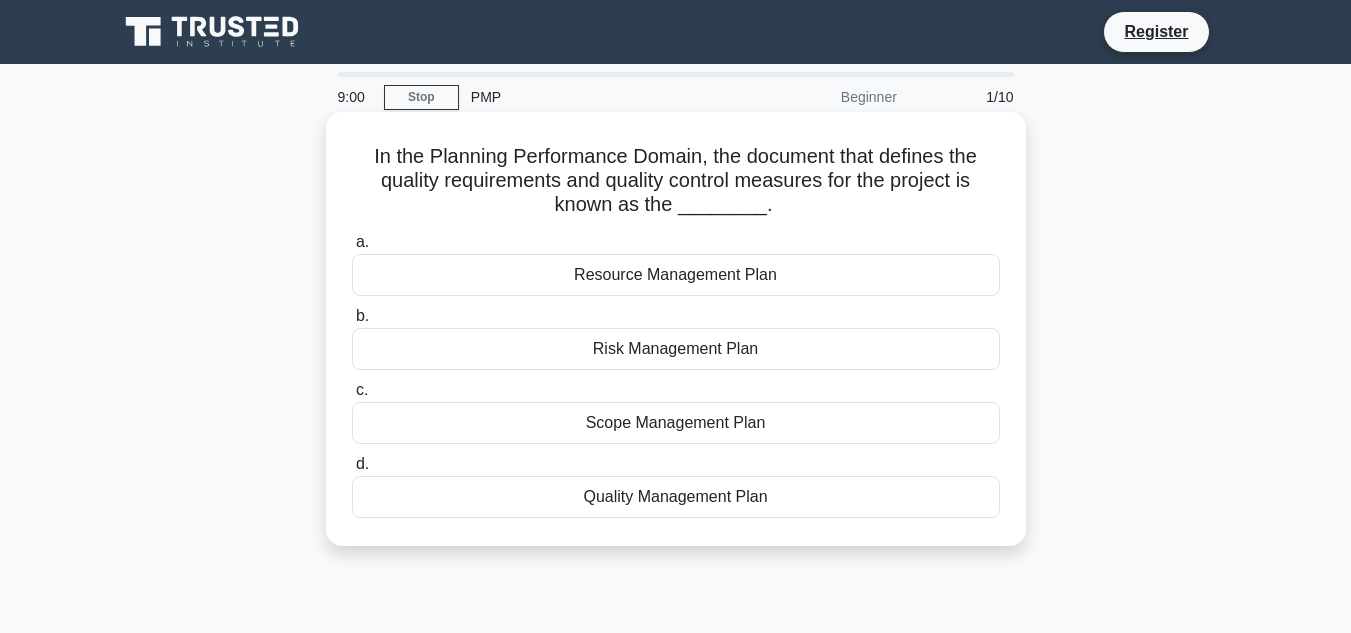 click on "Quality Management Plan" at bounding box center (676, 497) 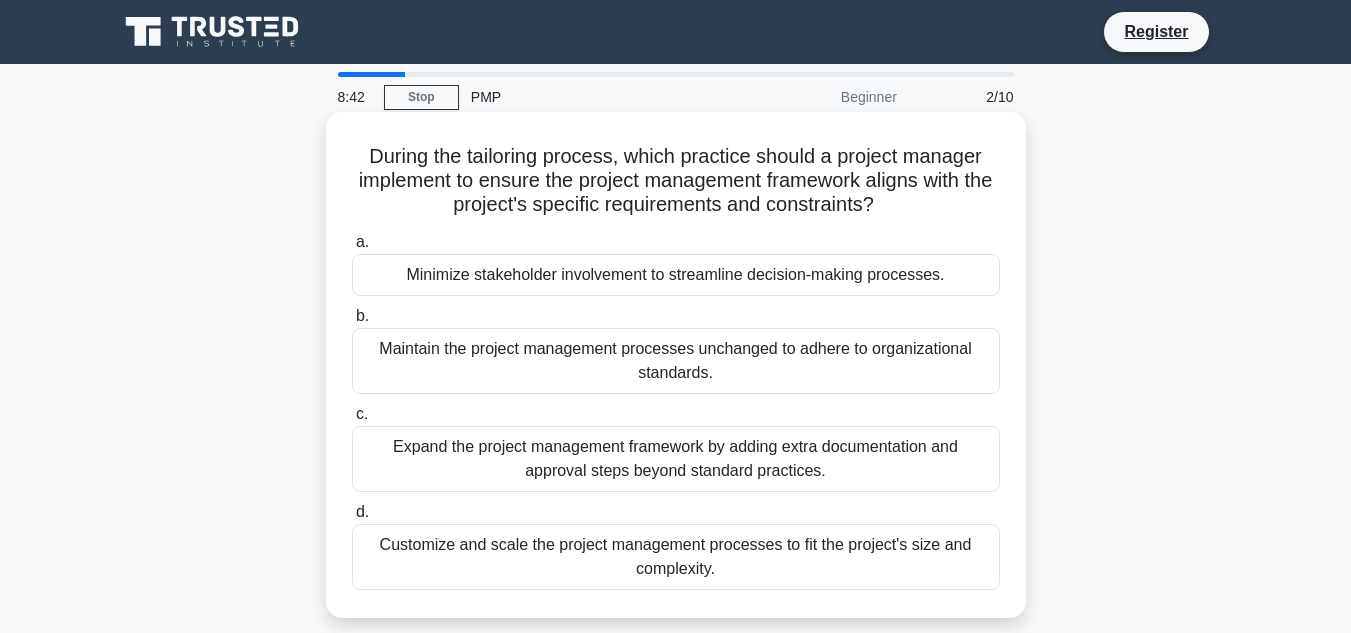 click on "Customize and scale the project management processes to fit the project's size and complexity." at bounding box center (676, 557) 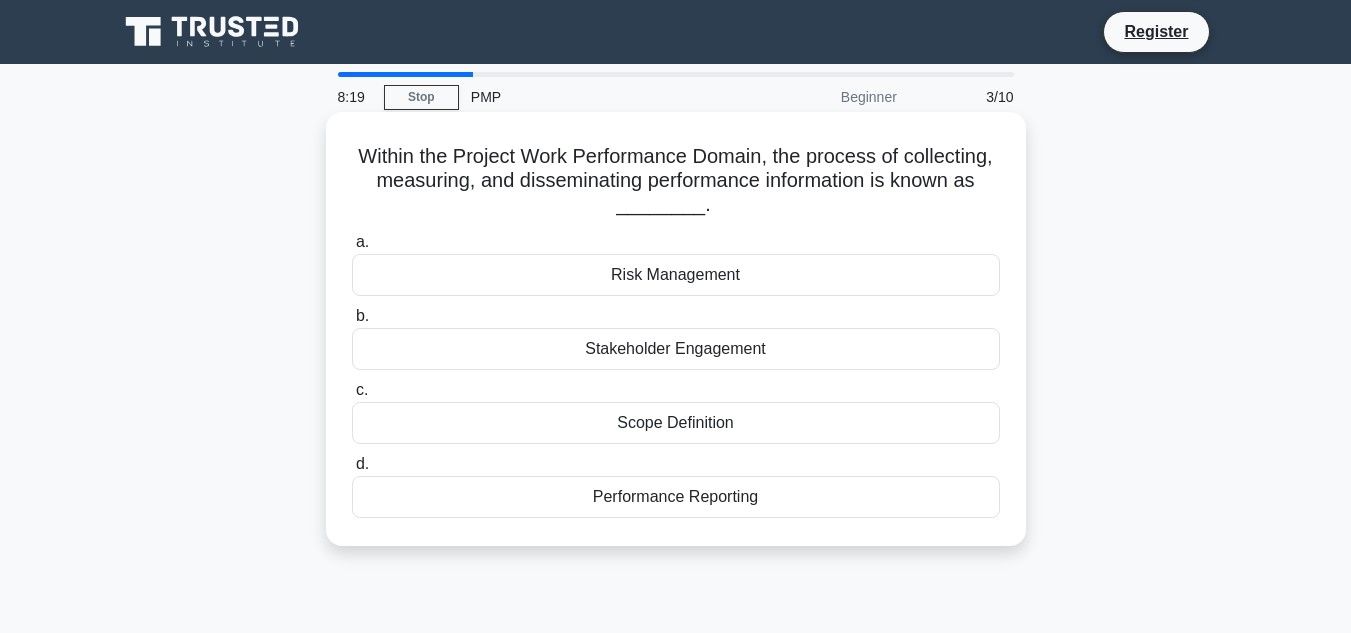 click on "Scope Definition" at bounding box center [676, 423] 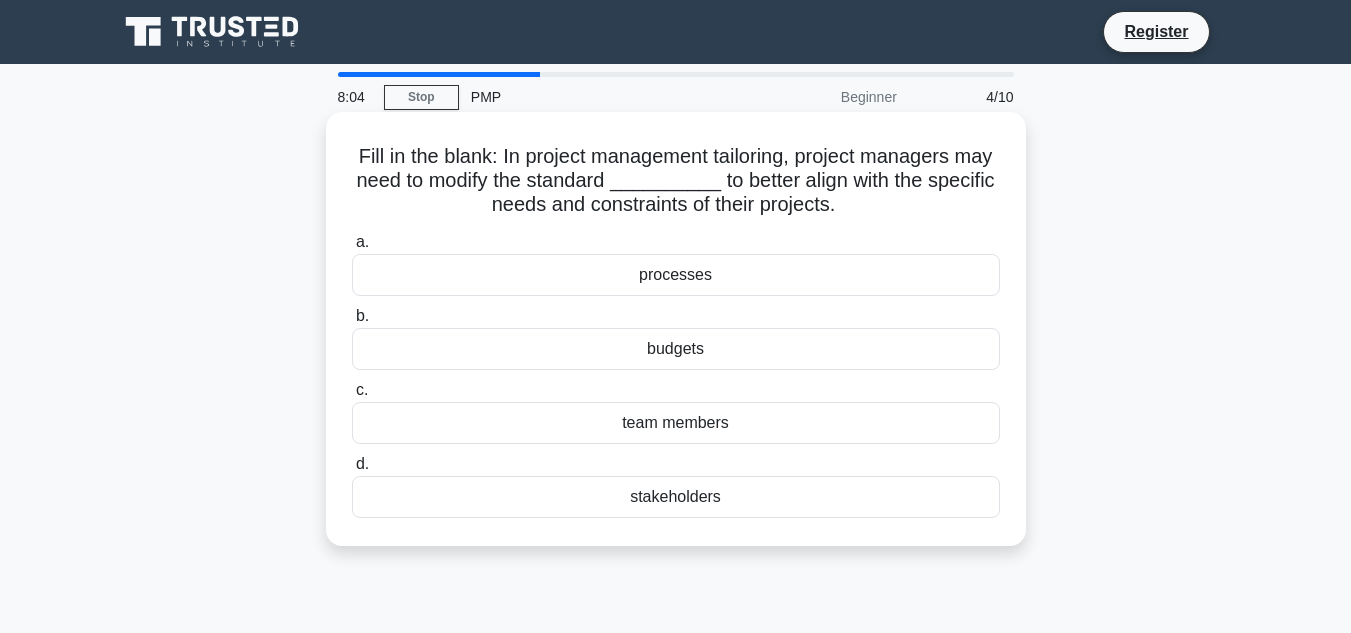 click on "processes" at bounding box center [676, 275] 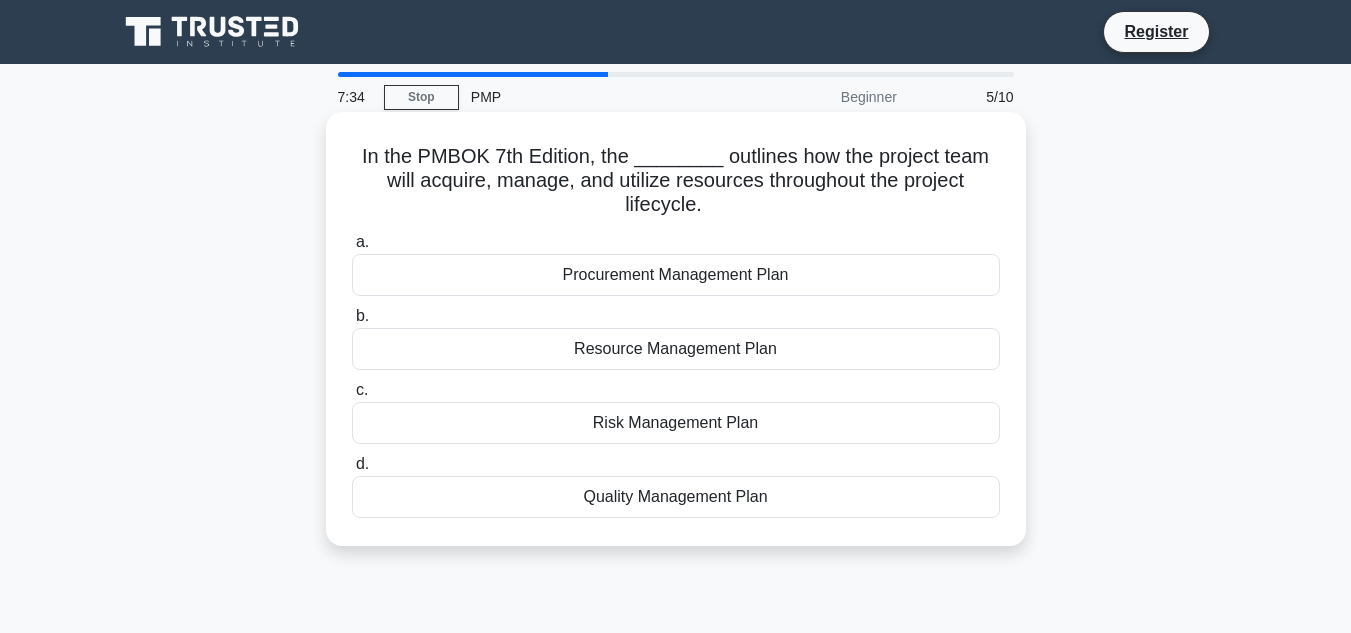 click on "Resource Management Plan" at bounding box center [676, 349] 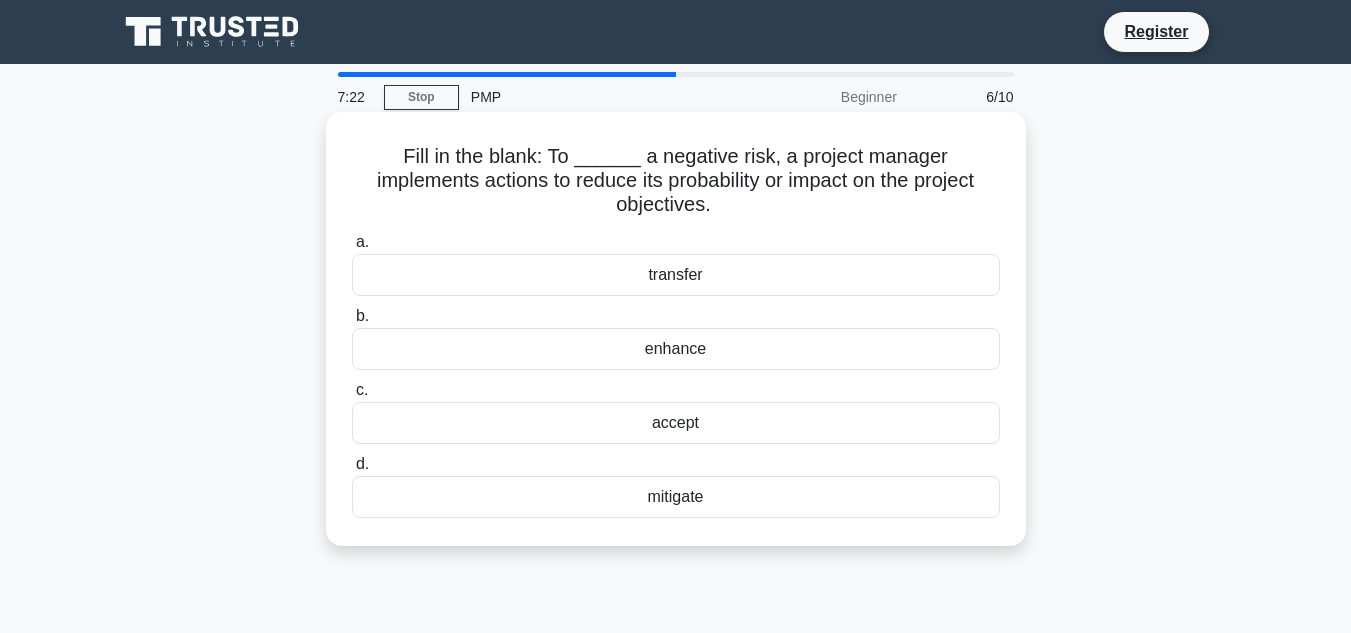 click on "mitigate" at bounding box center [676, 497] 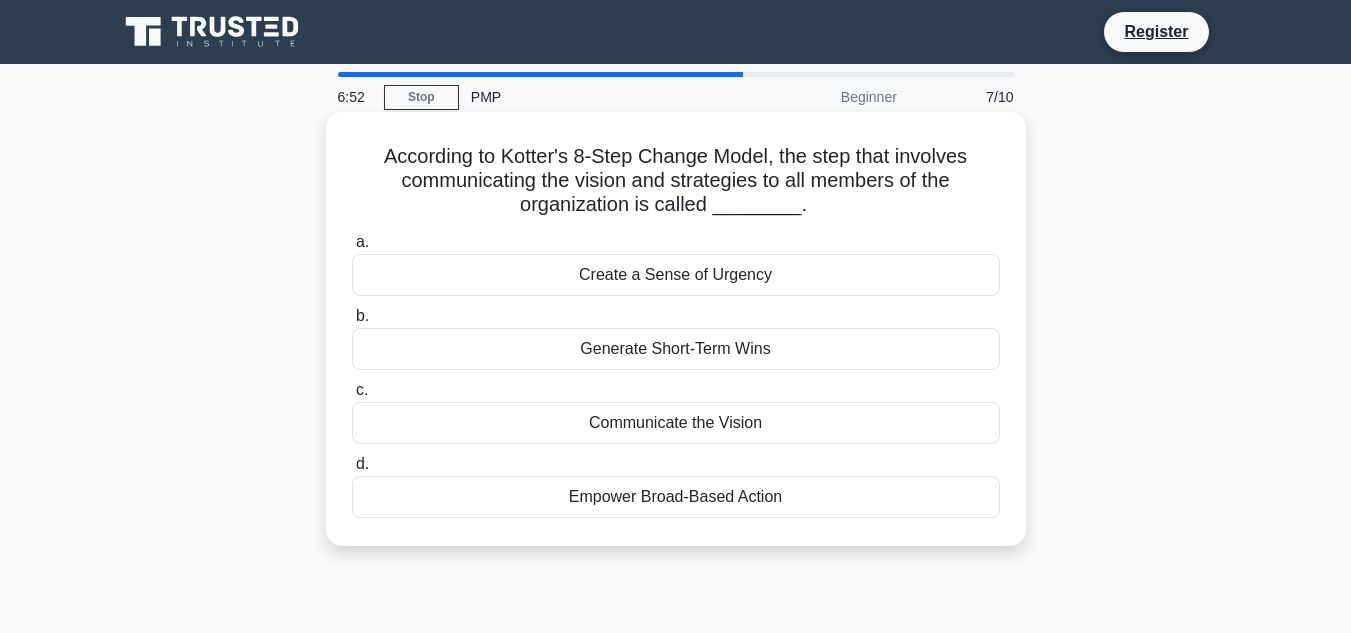 click on "Communicate the Vision" at bounding box center (676, 423) 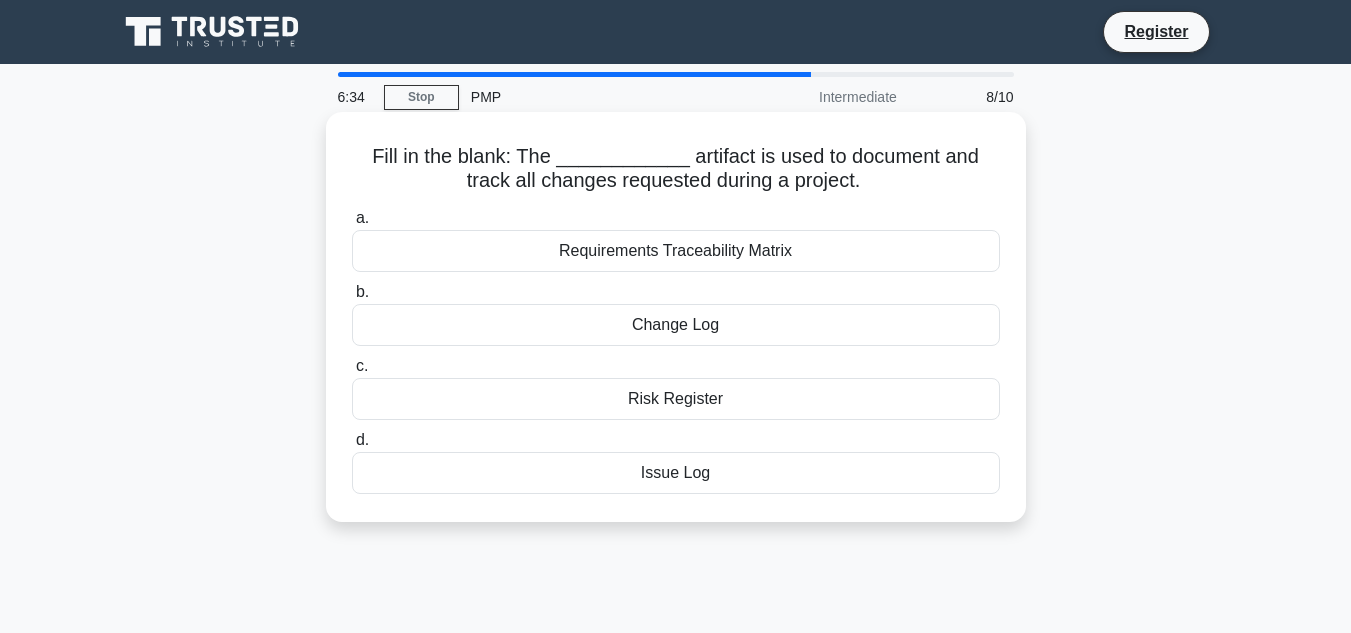 click on "Requirements Traceability Matrix" at bounding box center [676, 251] 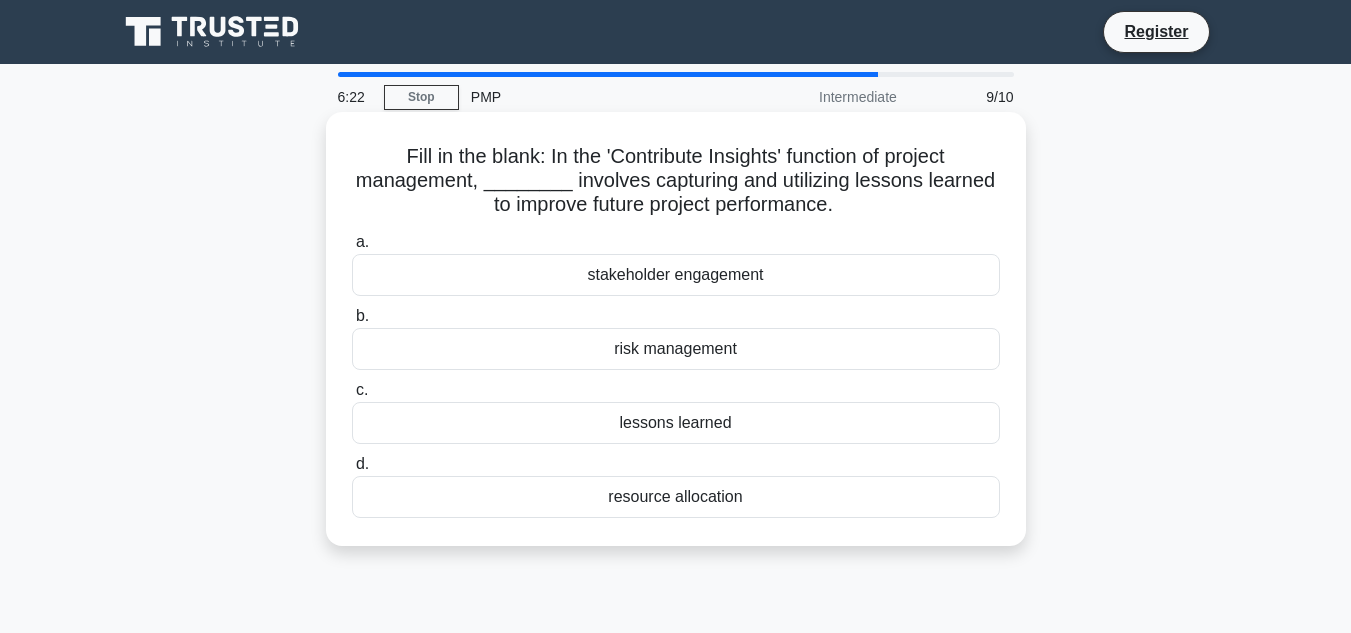 click on "lessons learned" at bounding box center [676, 423] 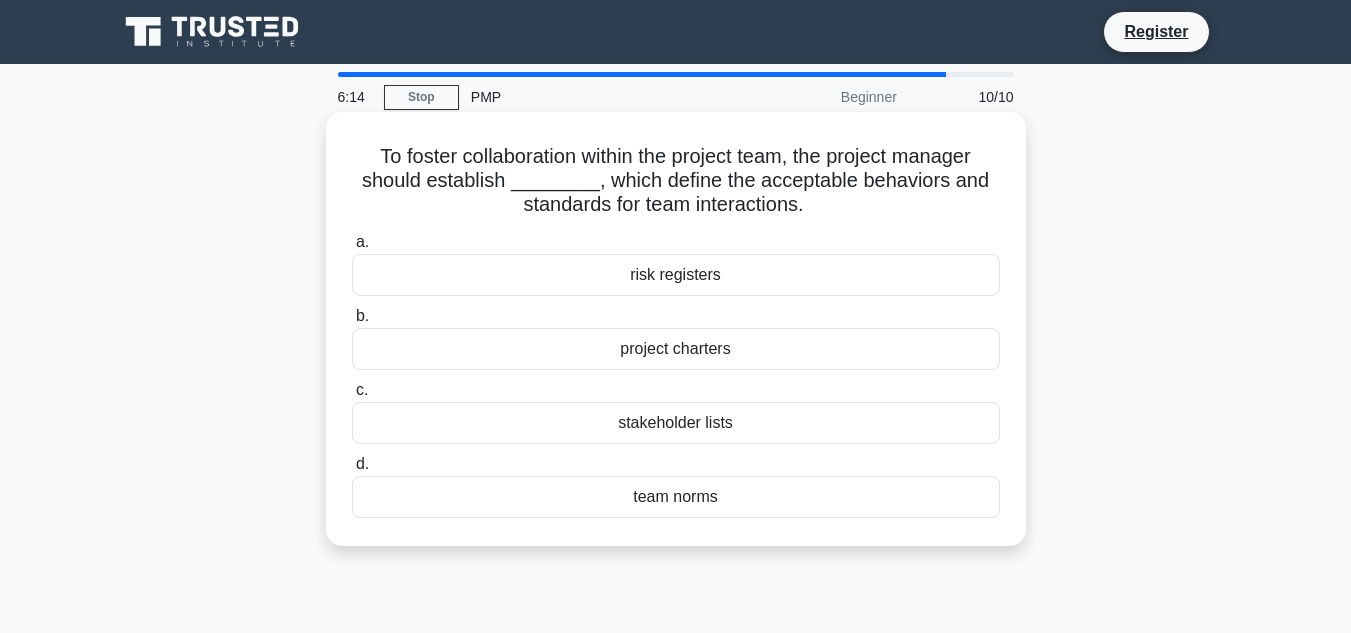 click on "stakeholder lists" at bounding box center (676, 423) 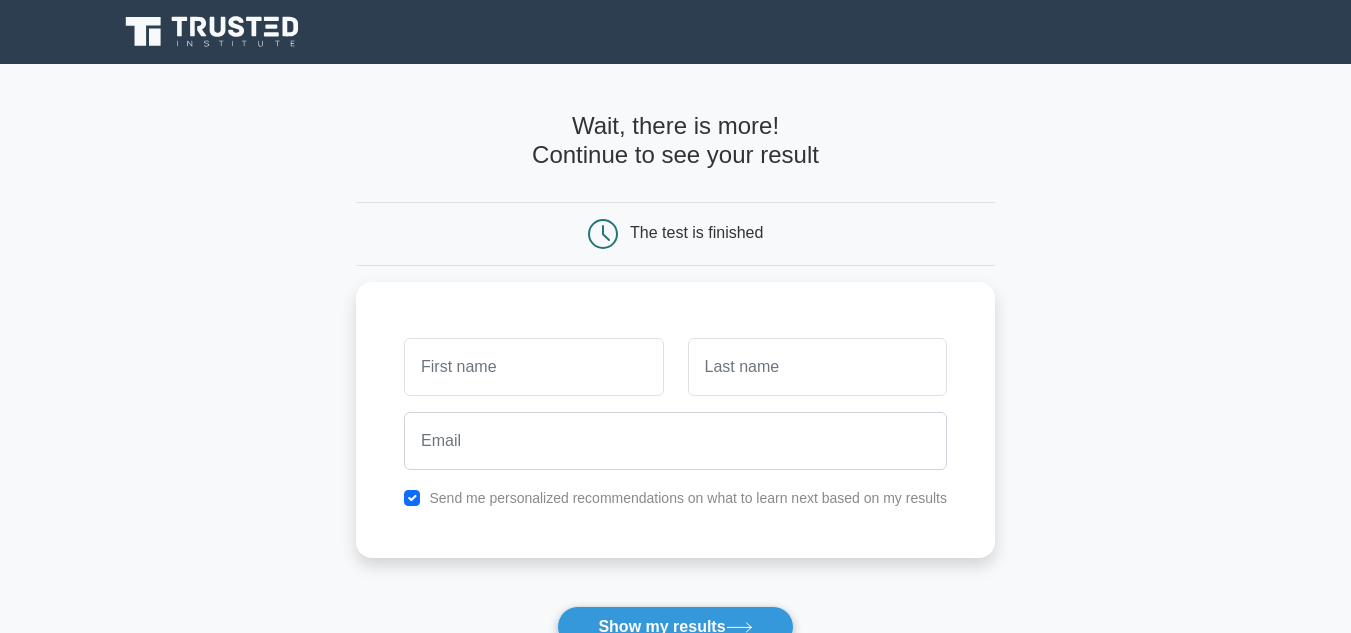 scroll, scrollTop: 0, scrollLeft: 0, axis: both 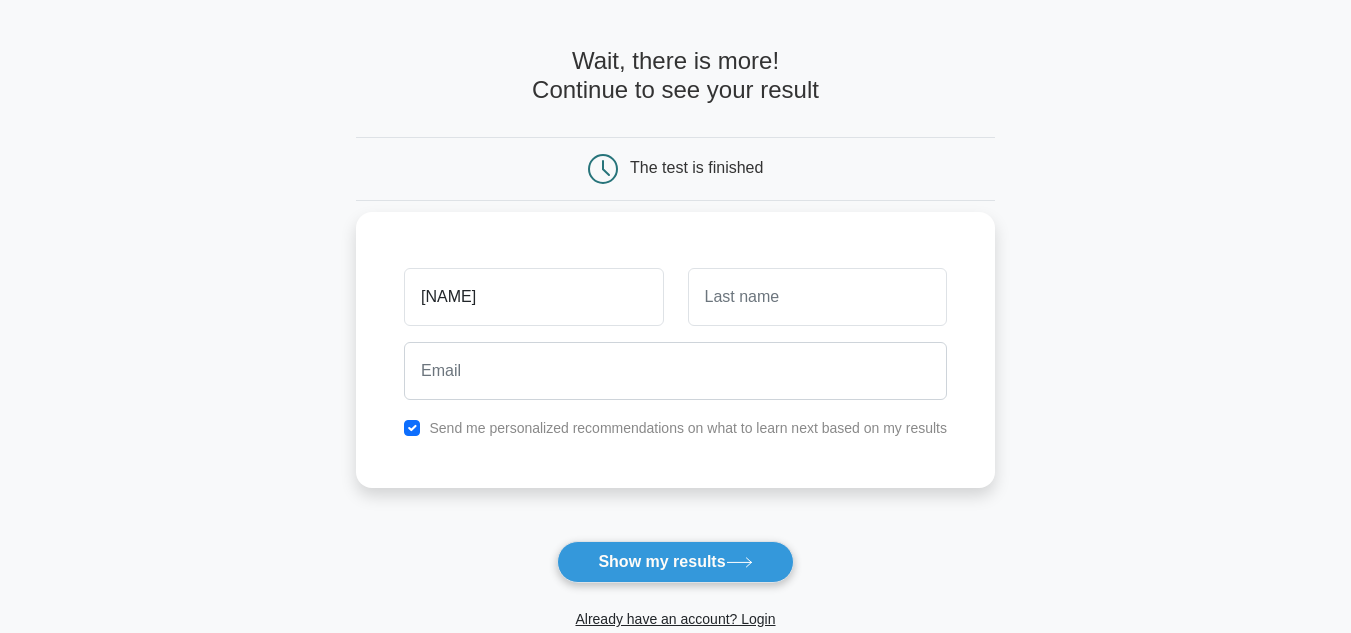 type on "jake" 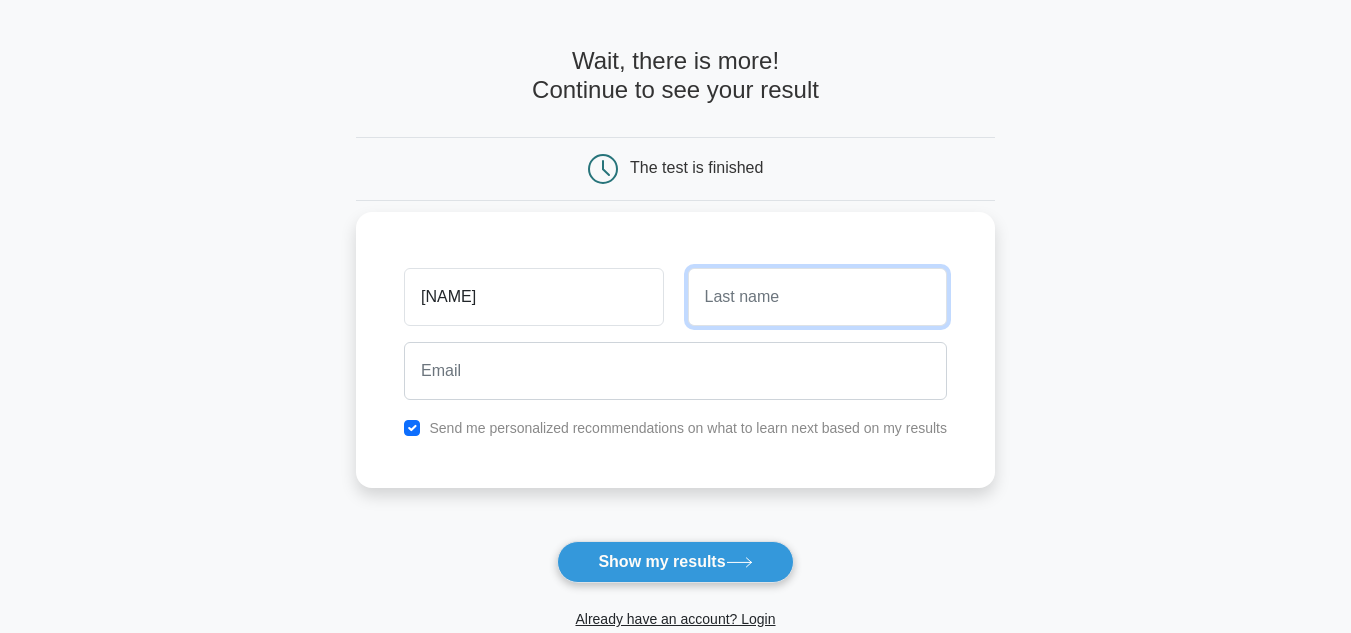 click at bounding box center (817, 297) 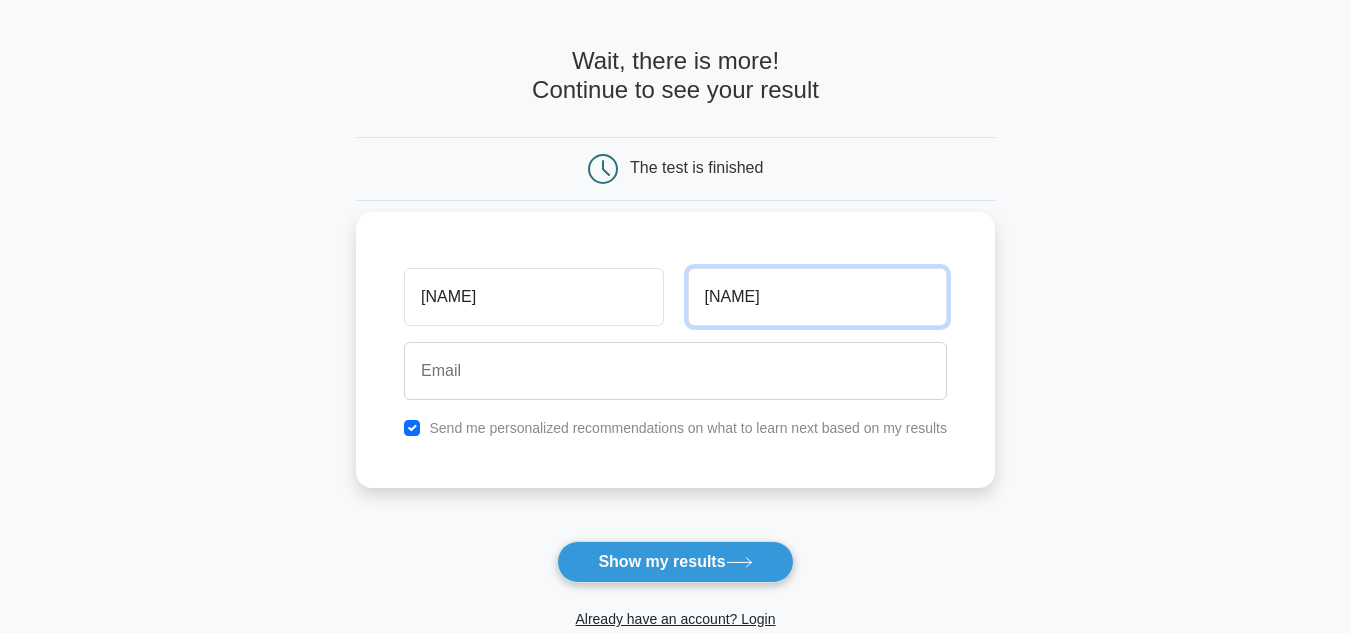 type on "mandiit" 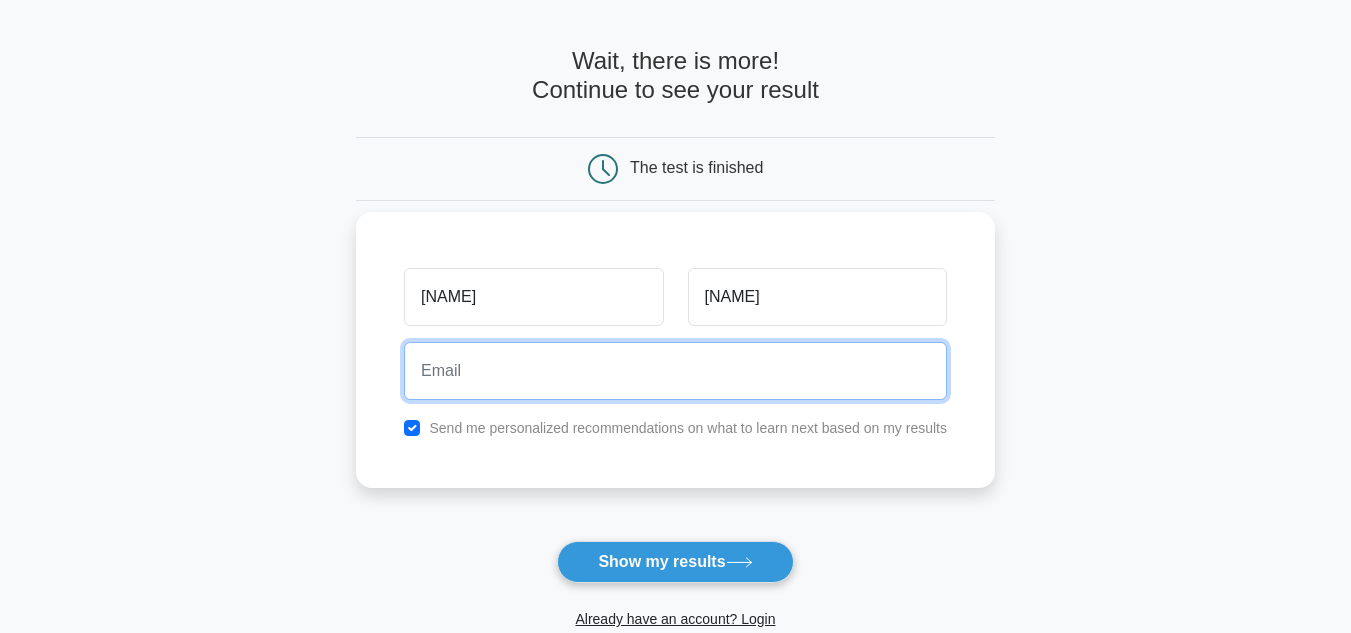 click at bounding box center [675, 371] 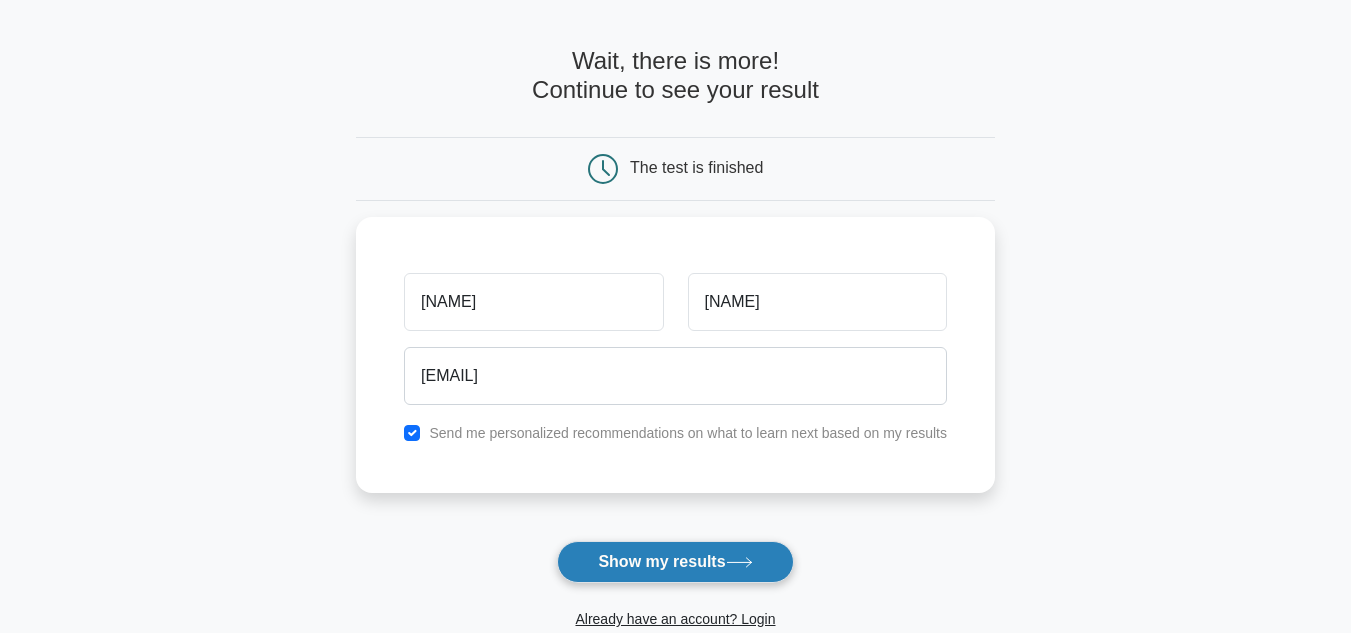 click on "Show my results" at bounding box center [675, 562] 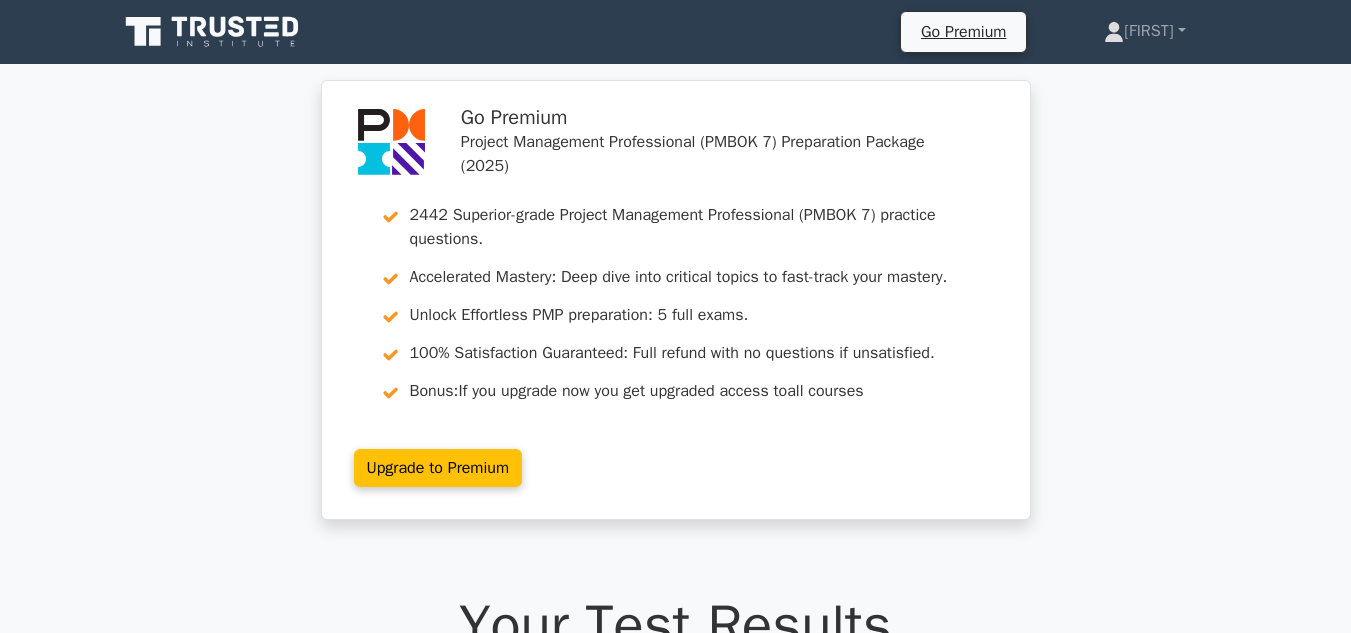 scroll, scrollTop: 0, scrollLeft: 0, axis: both 